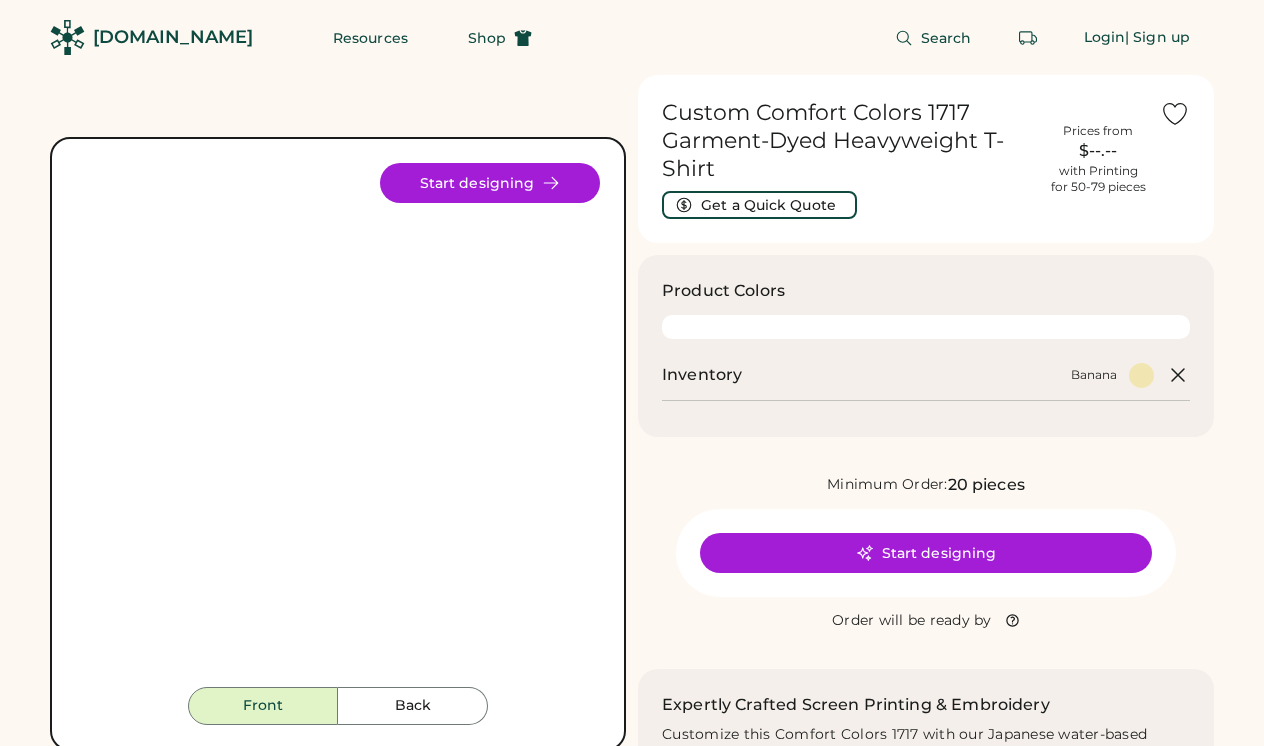 scroll, scrollTop: 0, scrollLeft: 0, axis: both 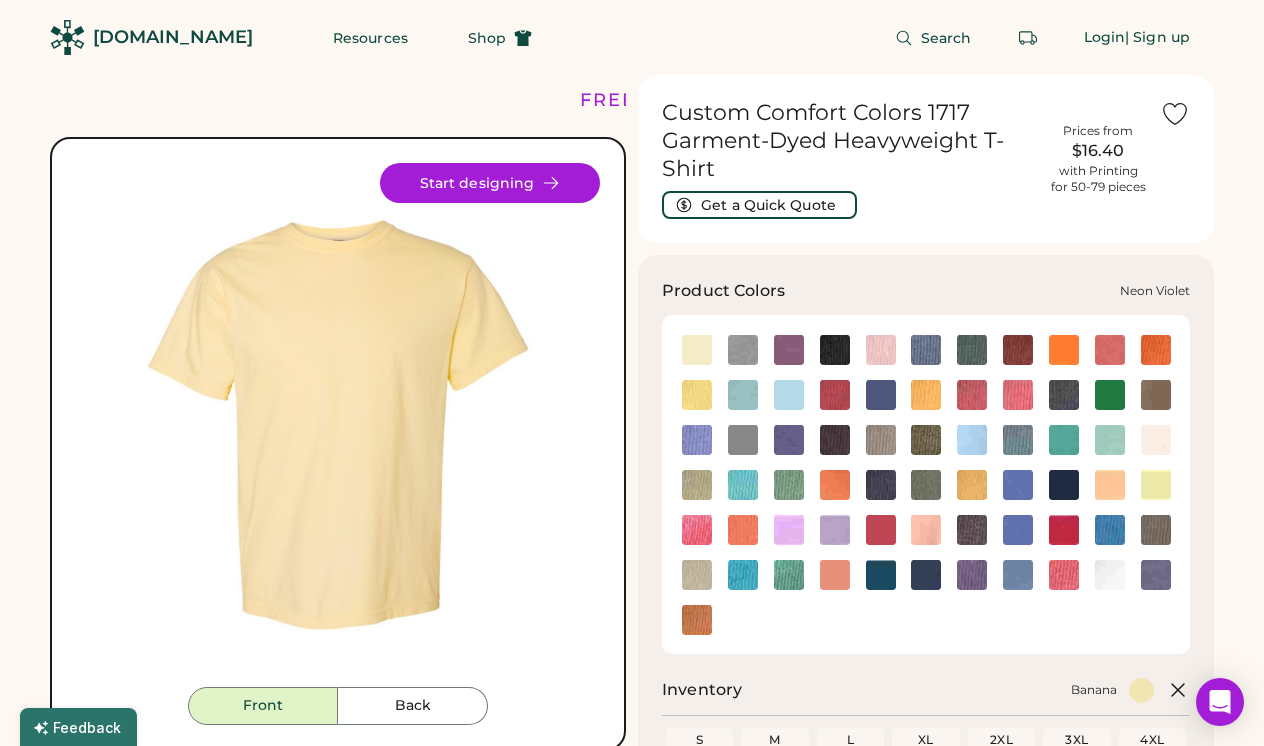 click 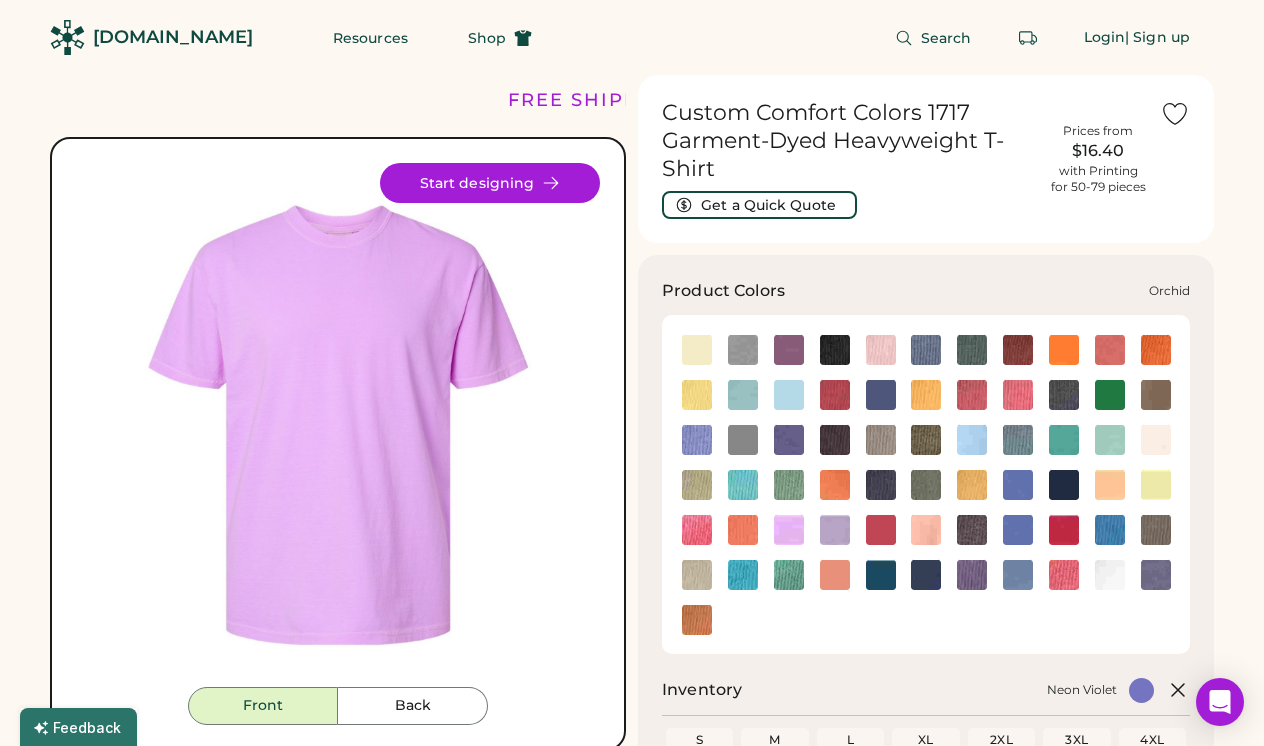 click 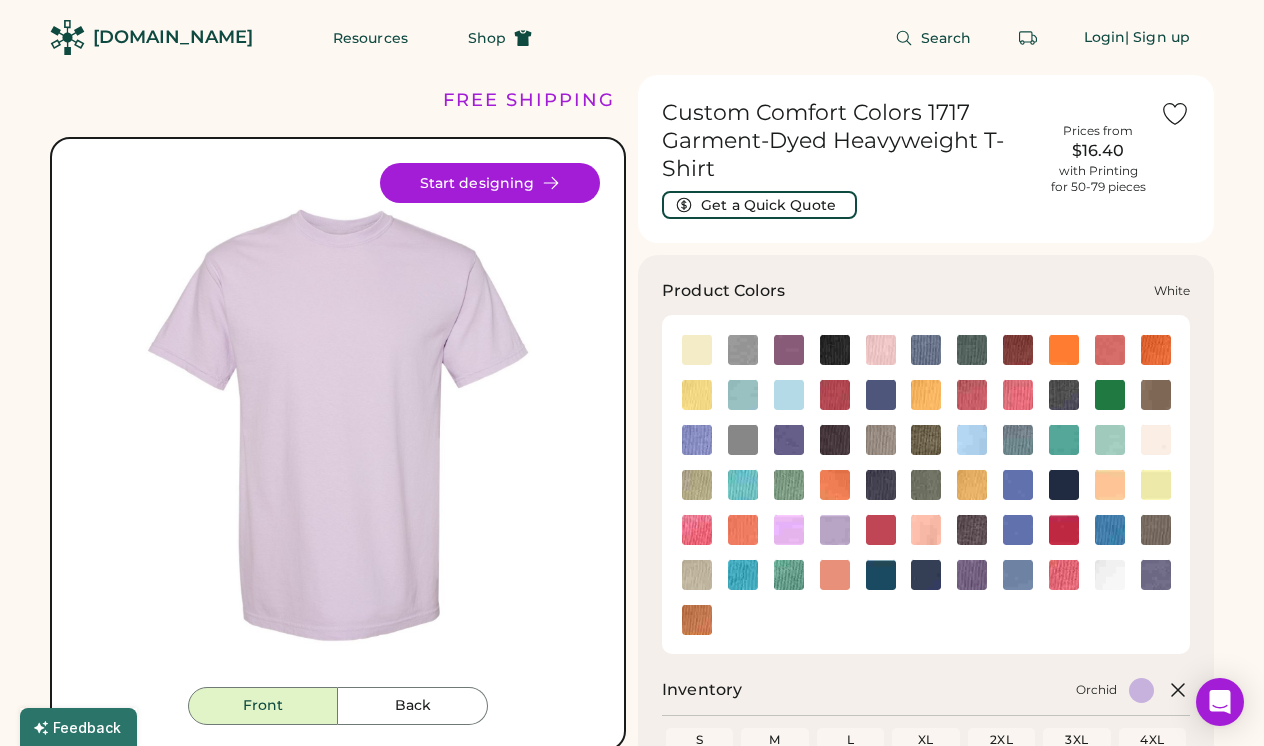 click 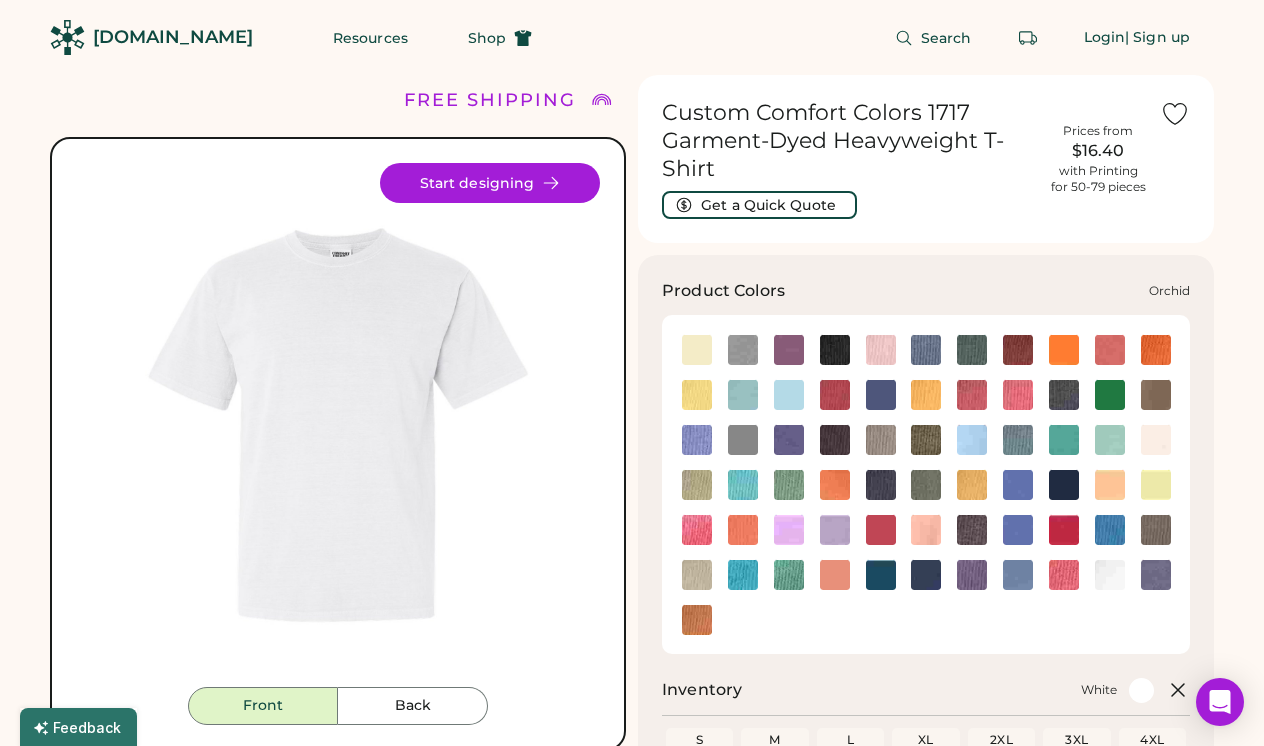 click 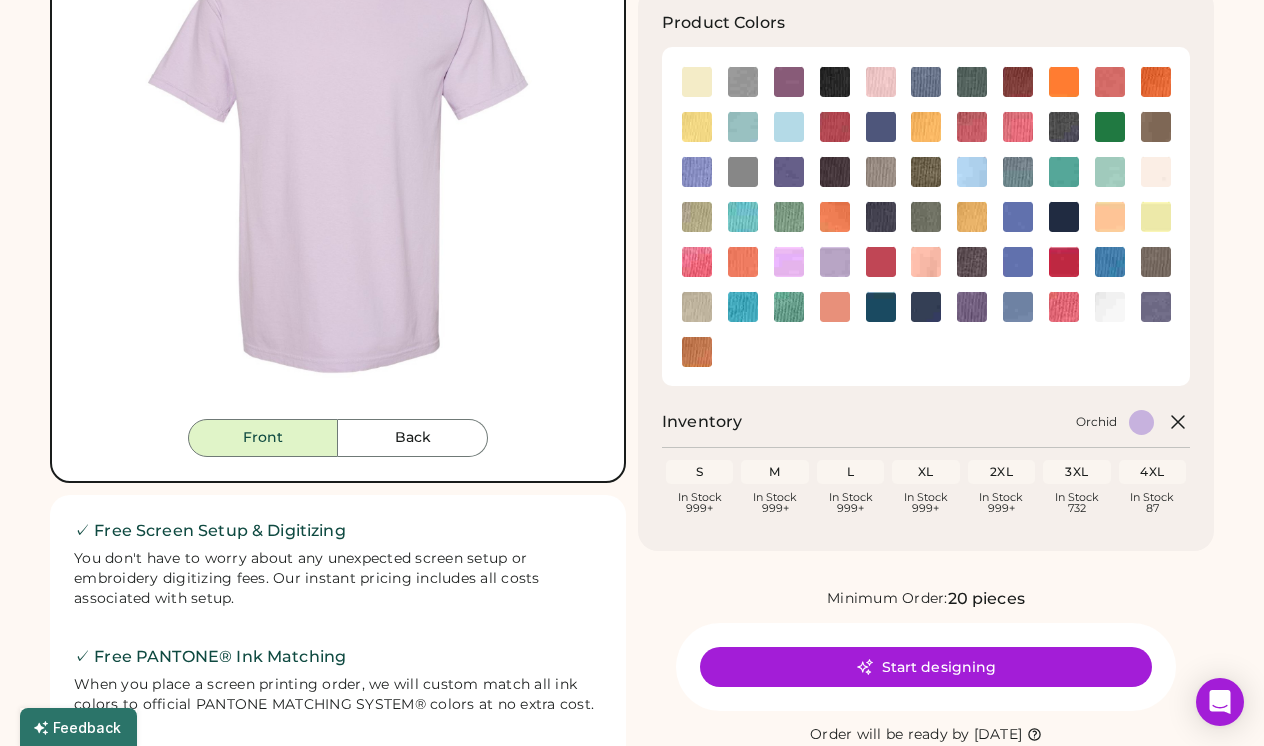 scroll, scrollTop: 272, scrollLeft: 0, axis: vertical 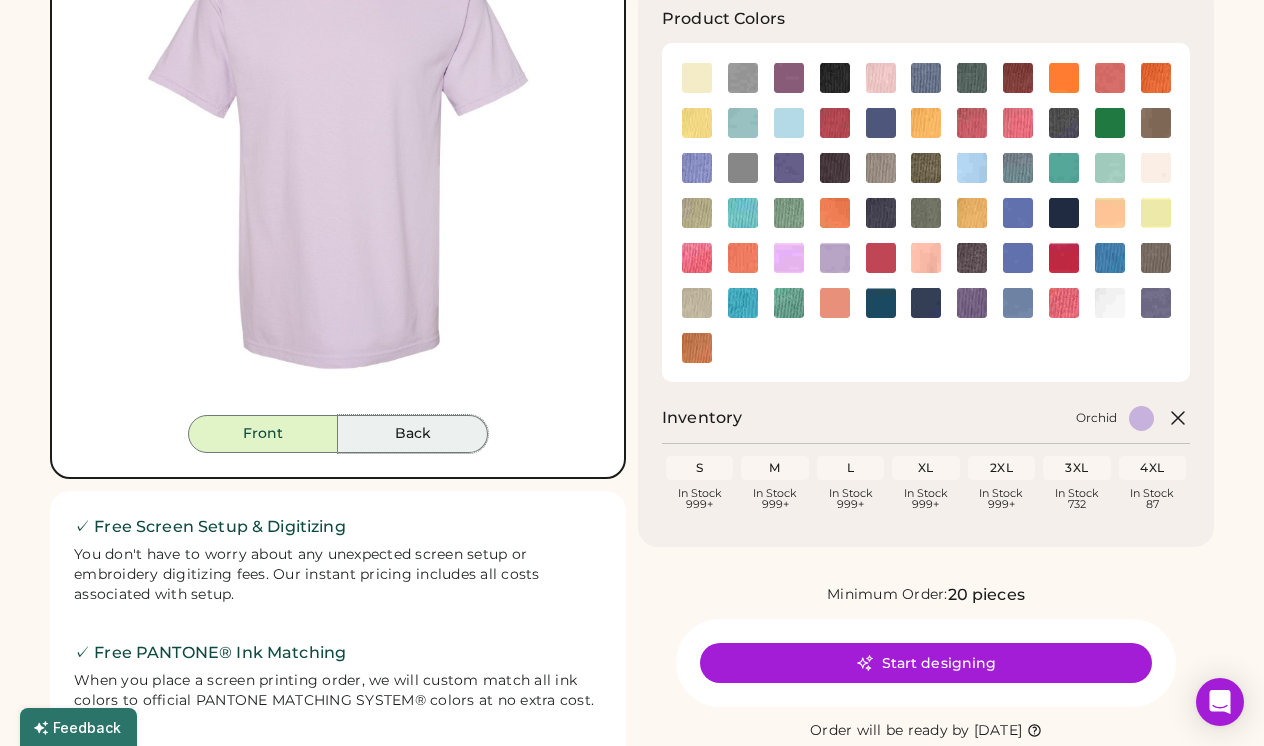 click on "Back" at bounding box center (413, 434) 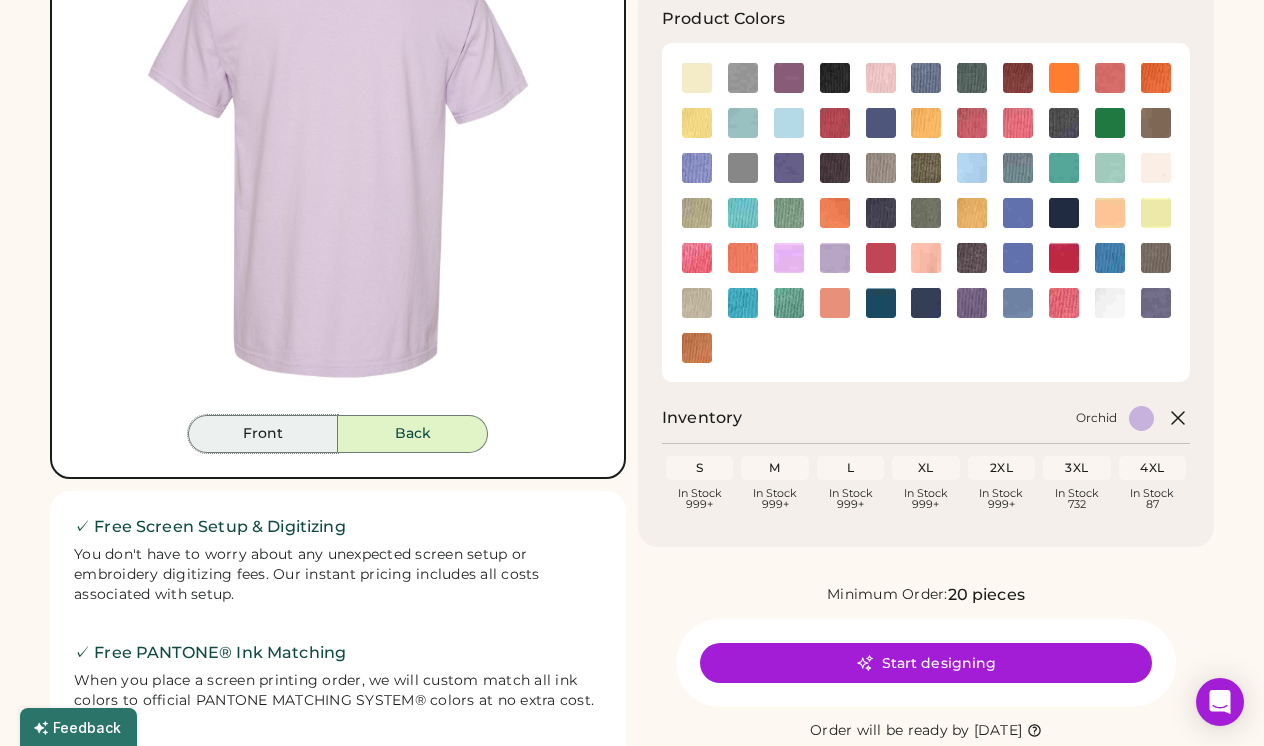 click on "Front" at bounding box center [263, 434] 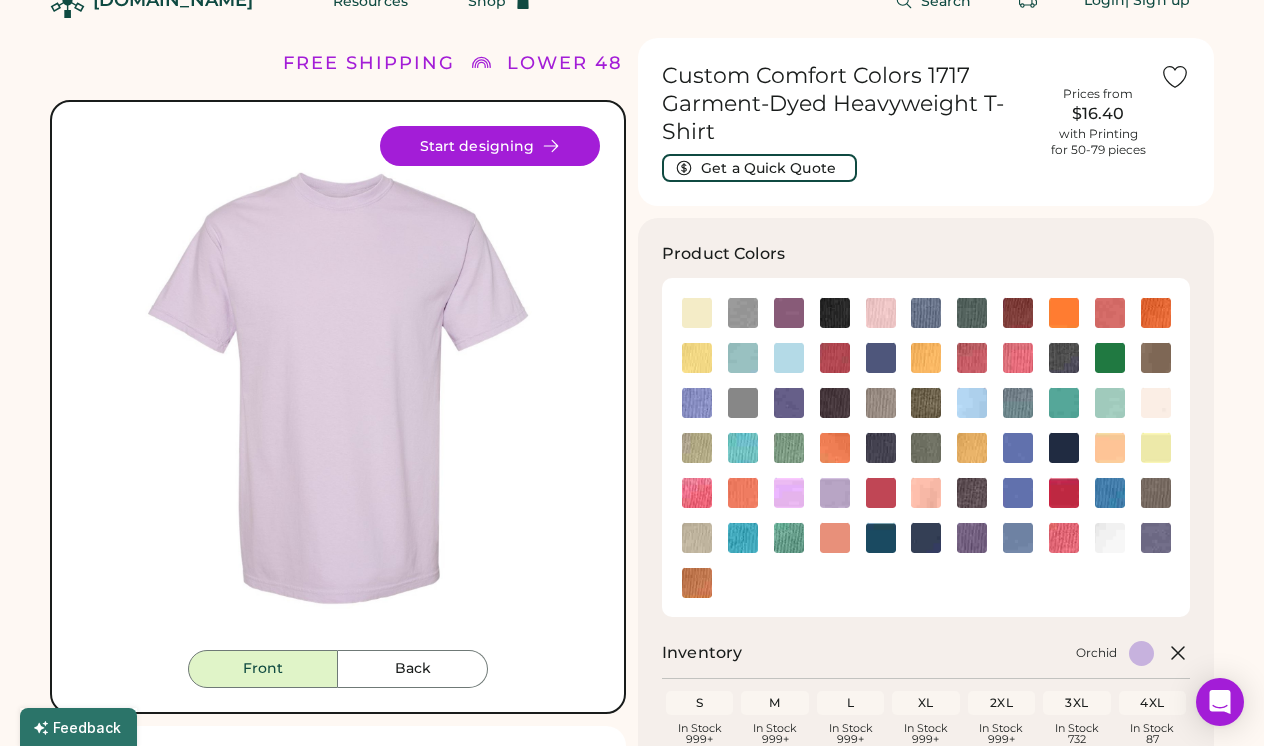 scroll, scrollTop: 28, scrollLeft: 0, axis: vertical 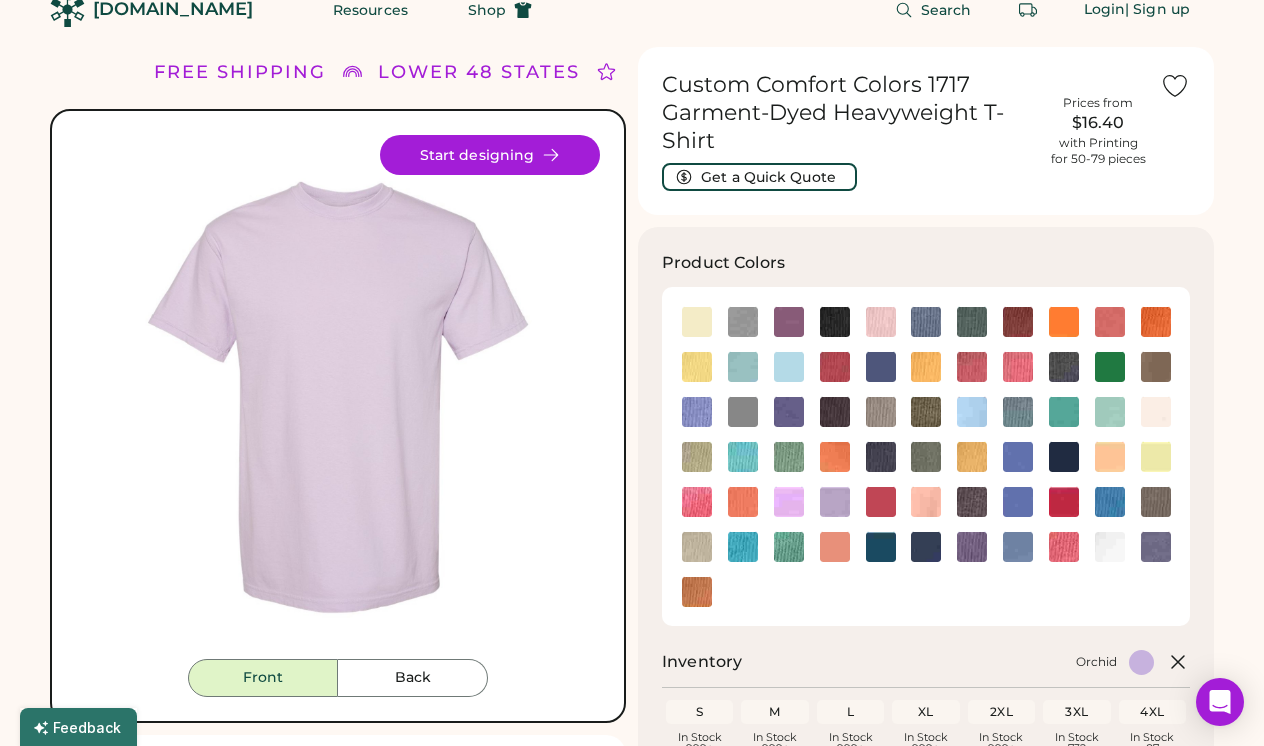 click on "Front Back Start designing" at bounding box center [338, 416] 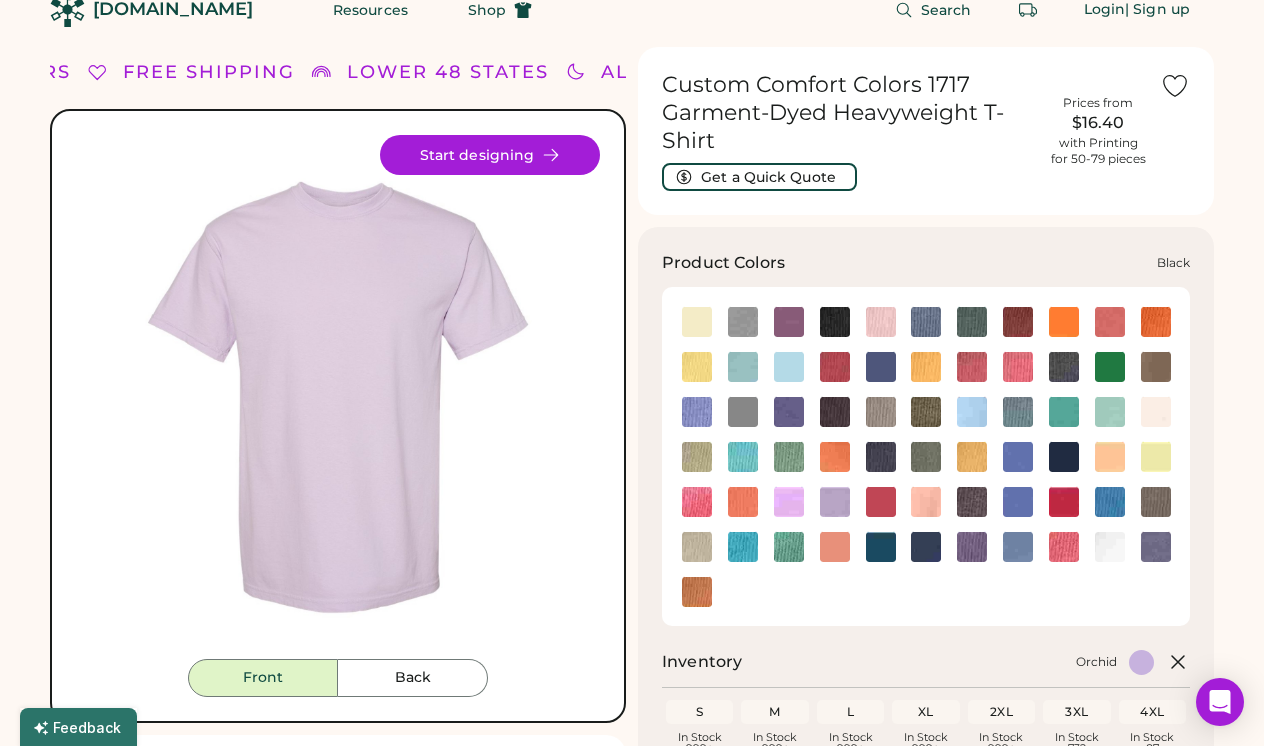 click 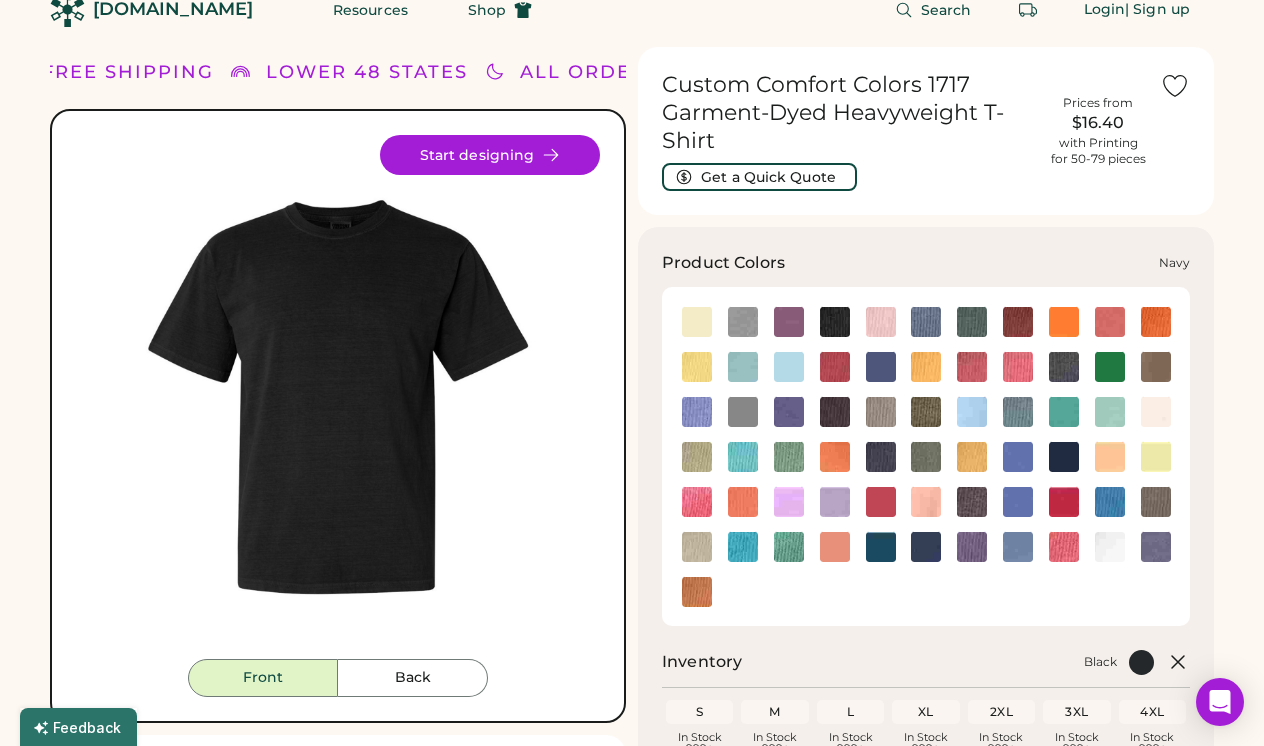 click 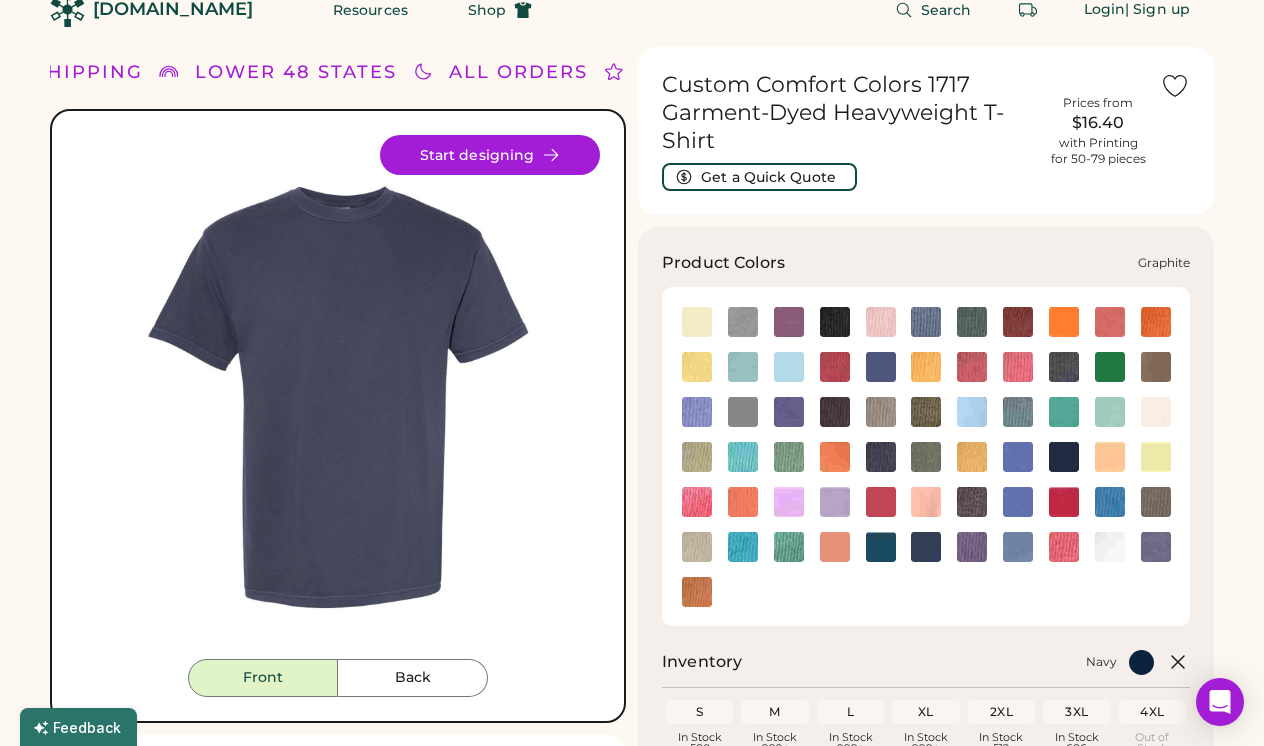click 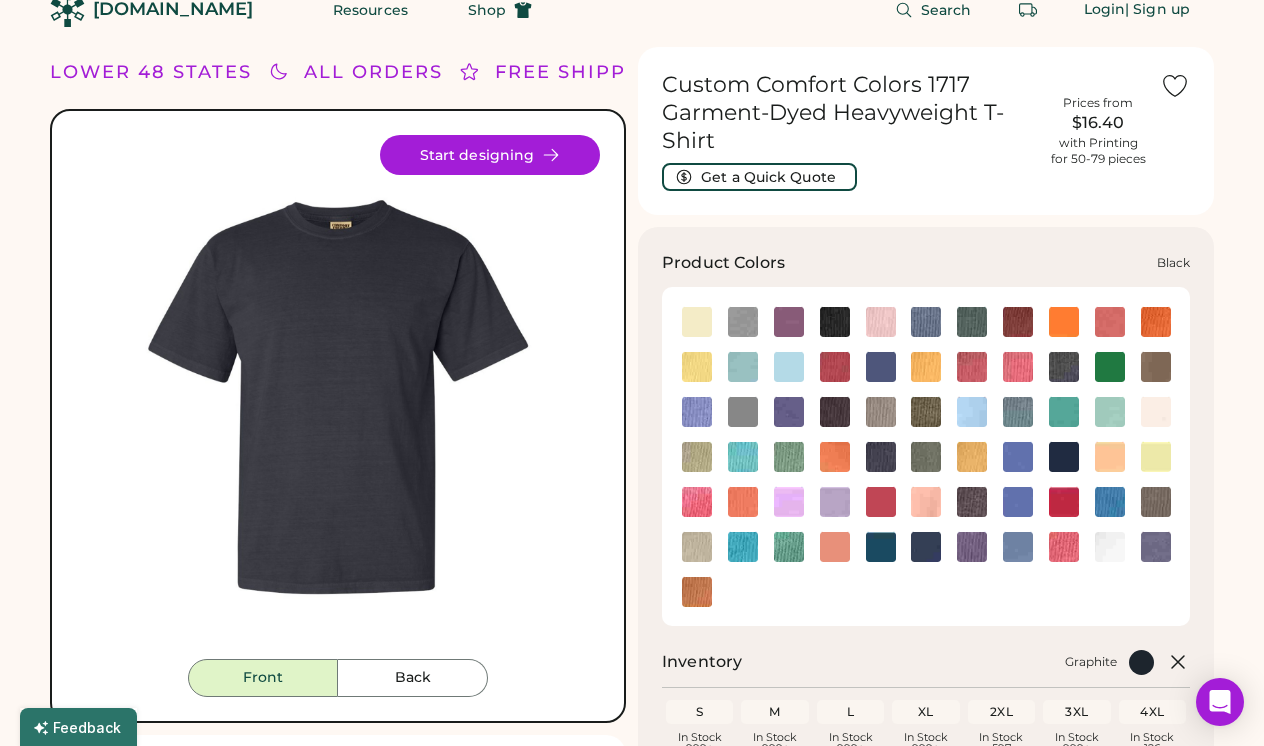 click 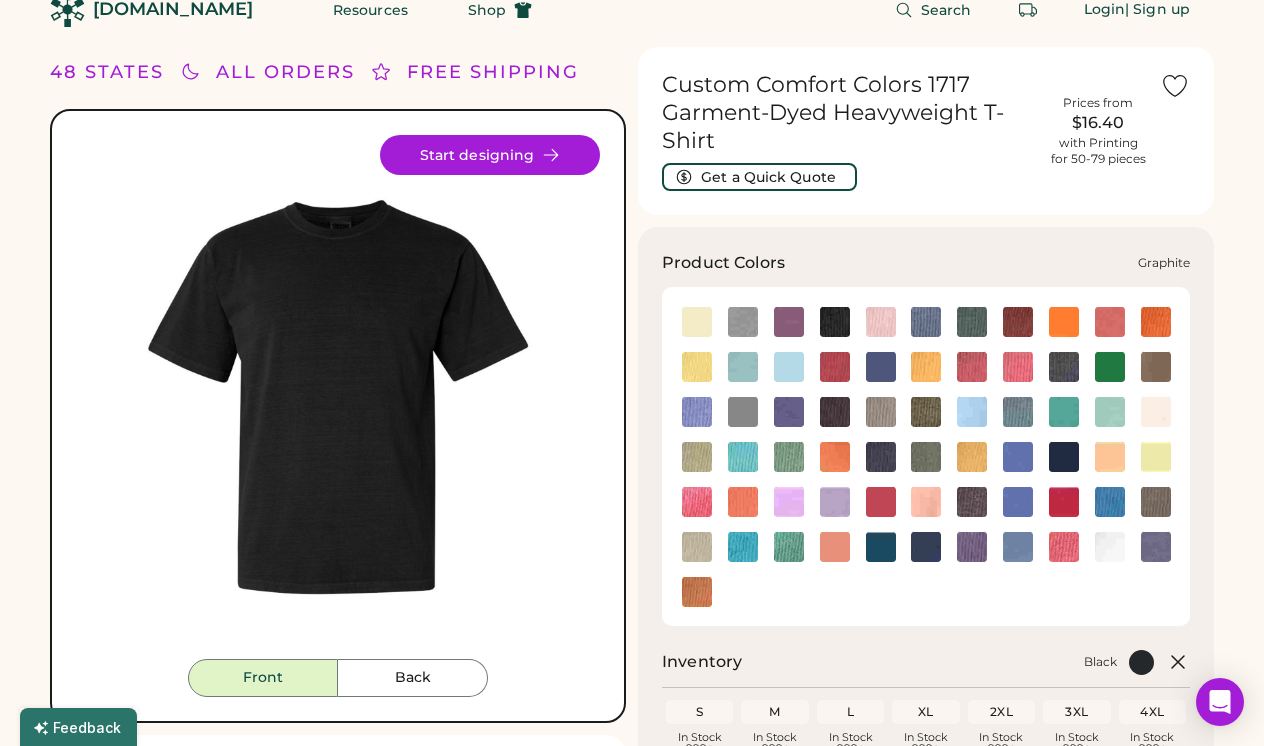 click 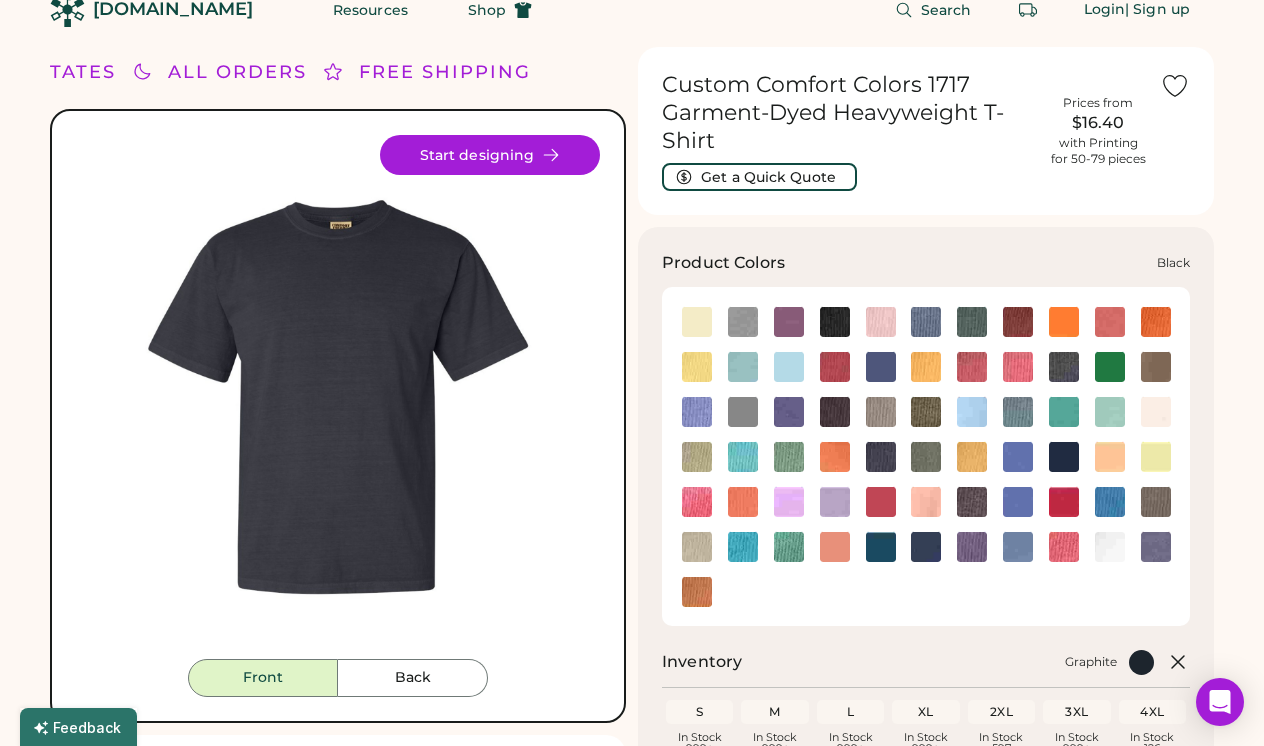 click 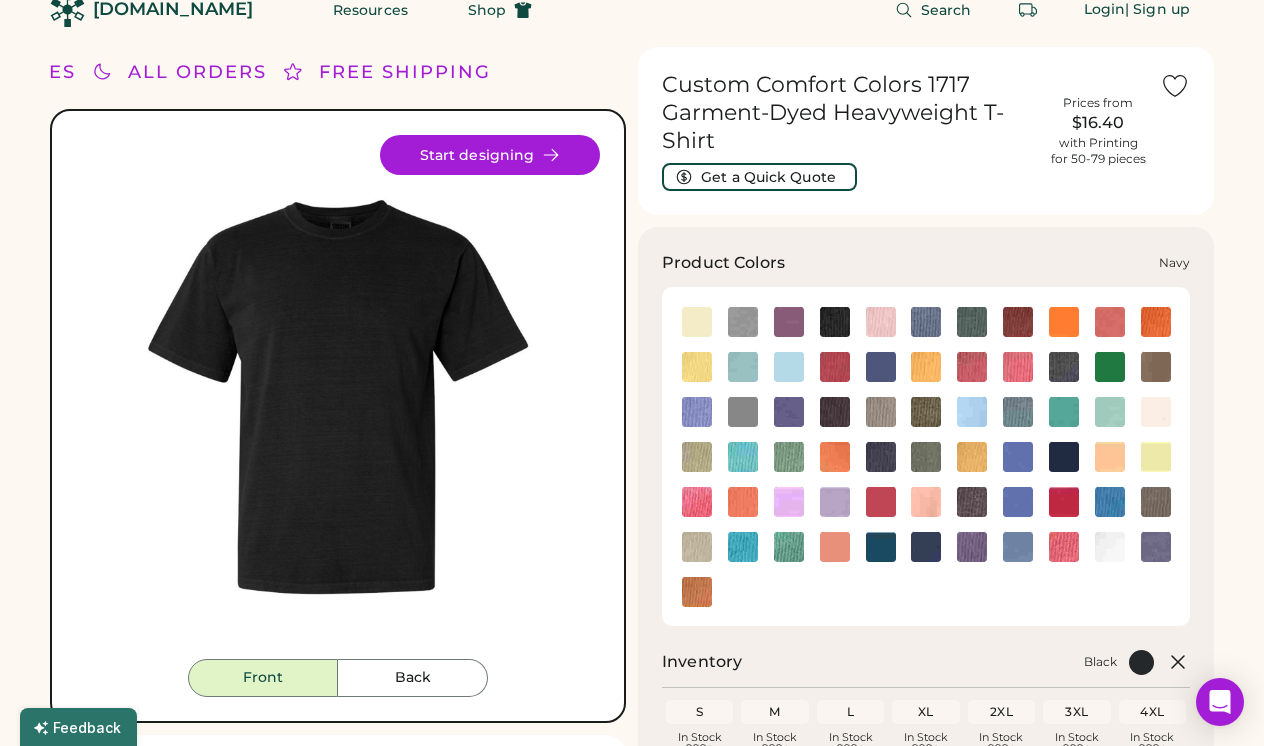 click 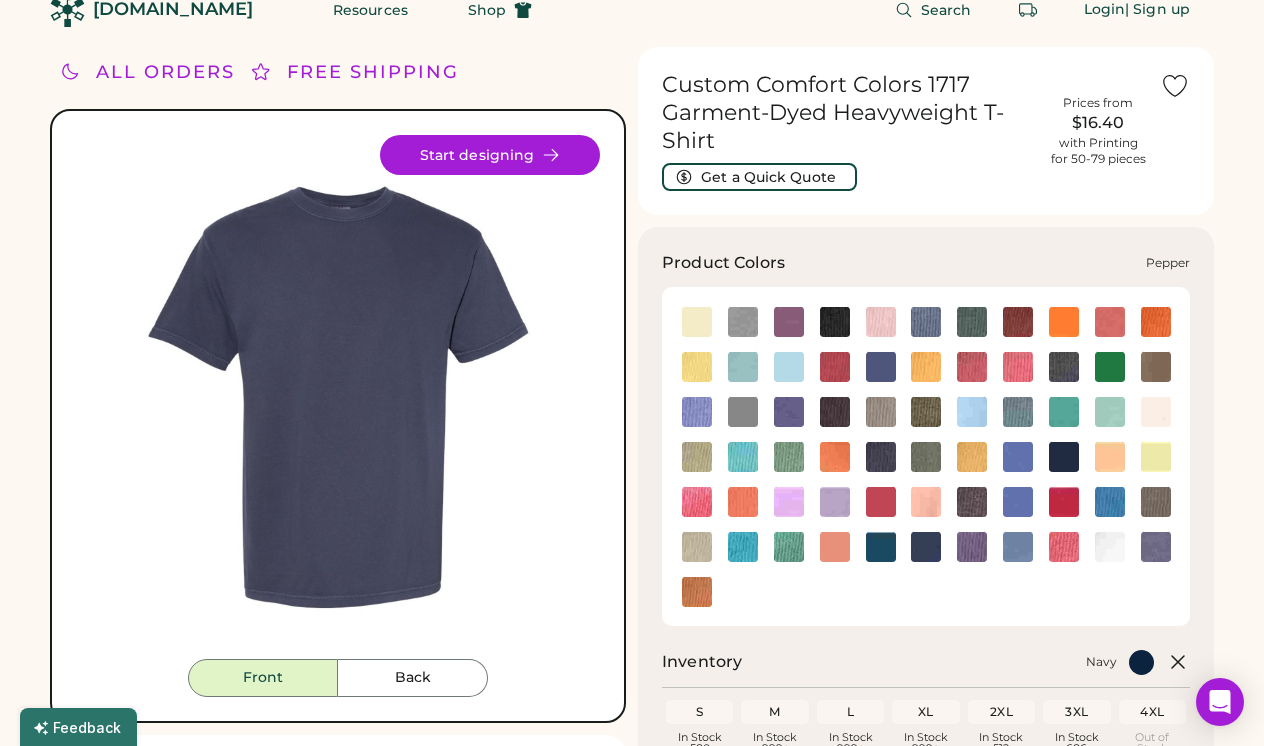 click 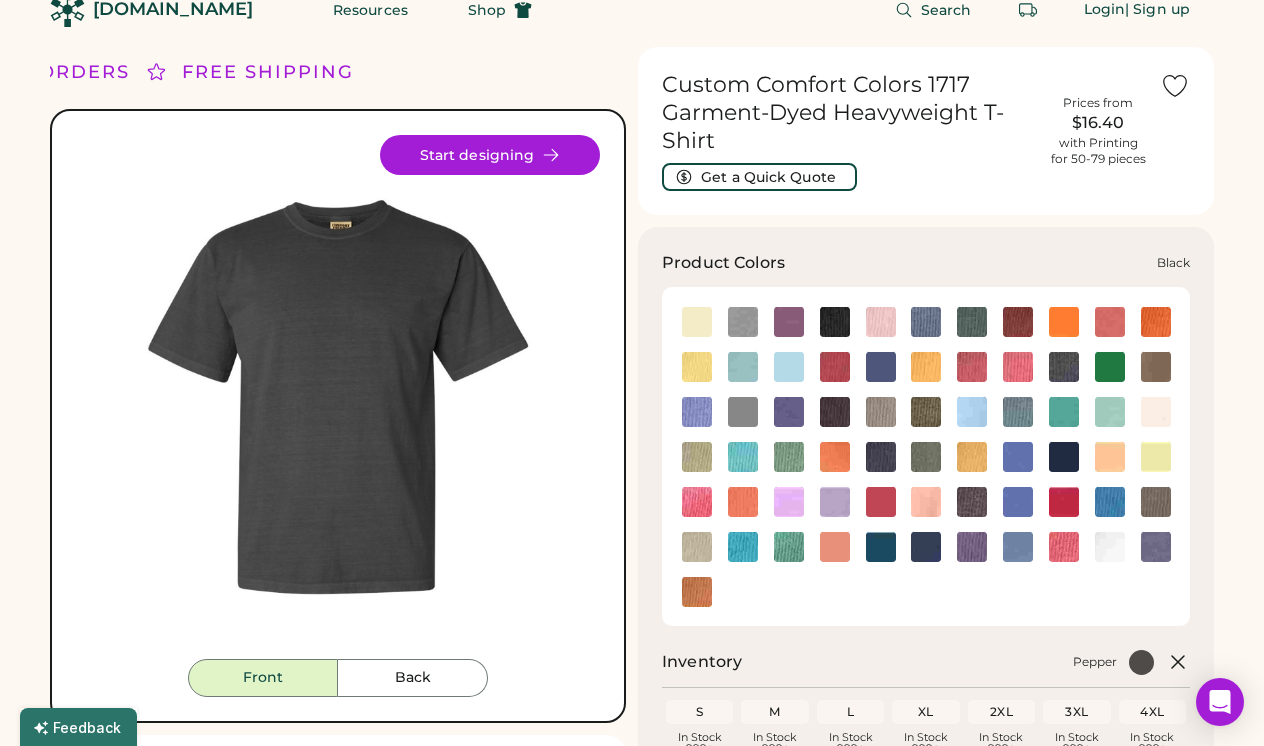 click 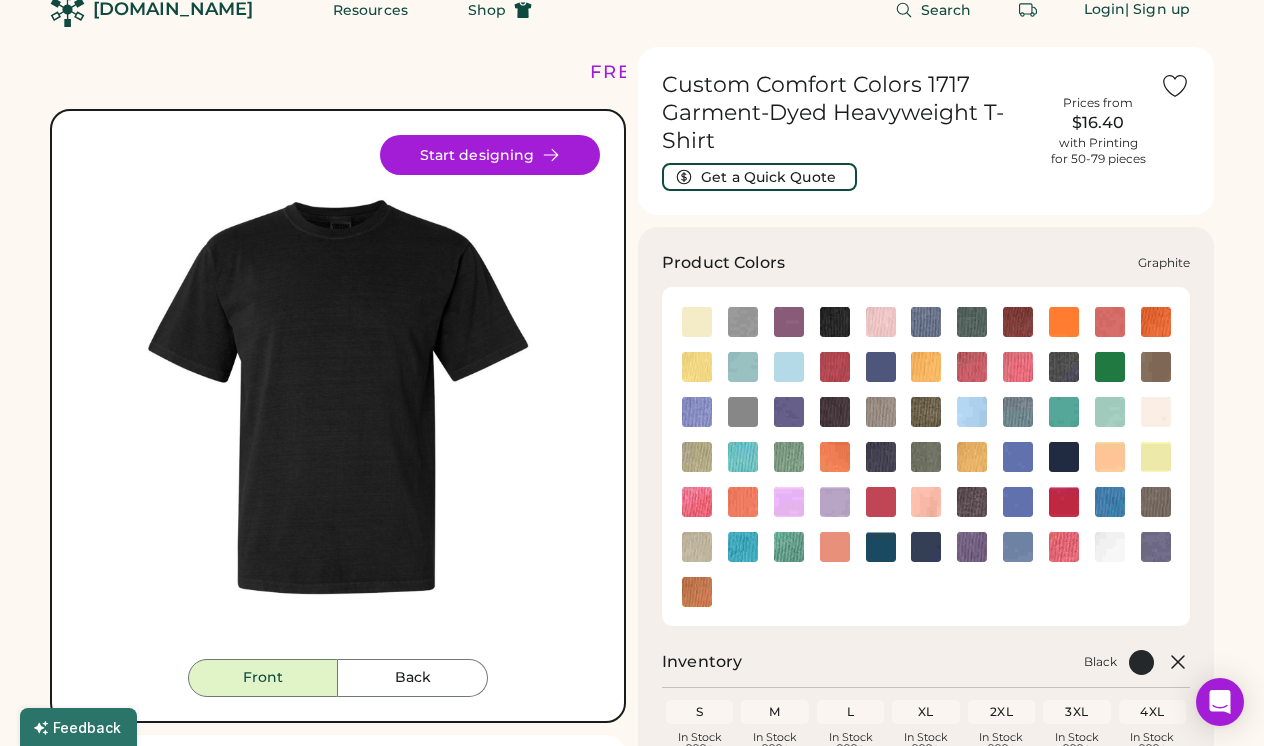 click 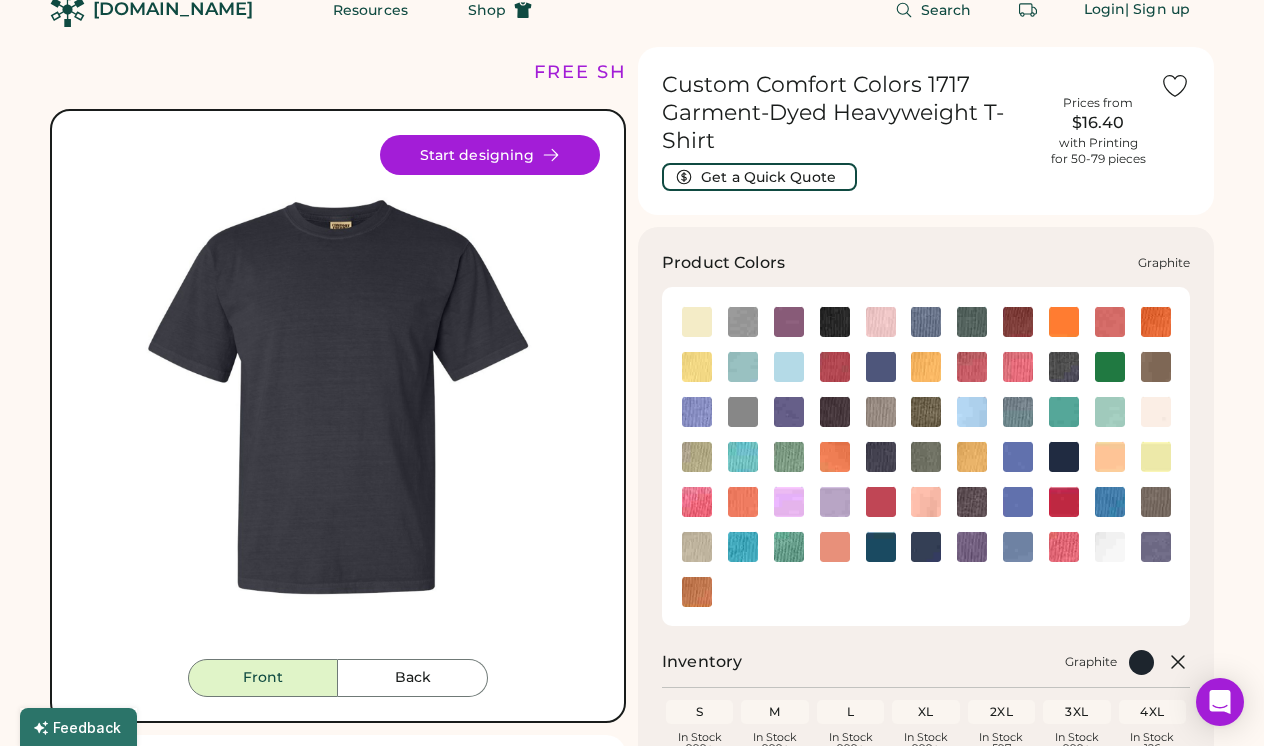click 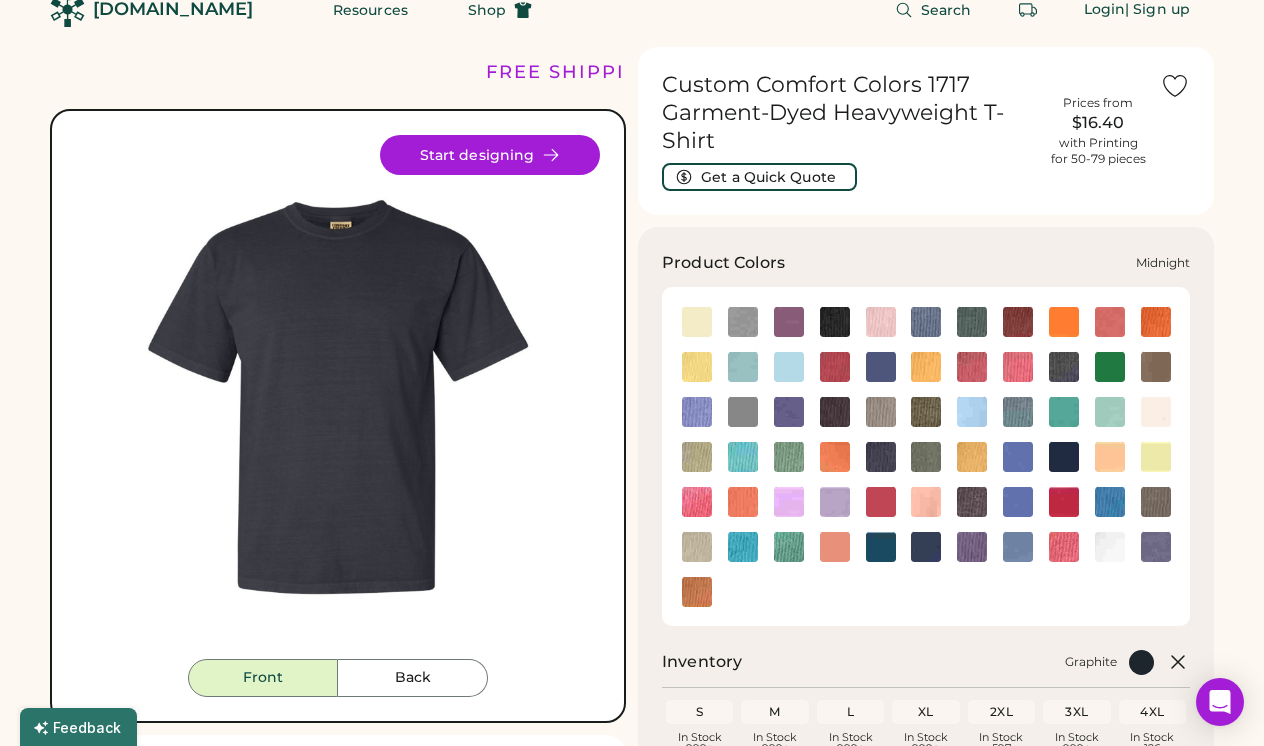 click 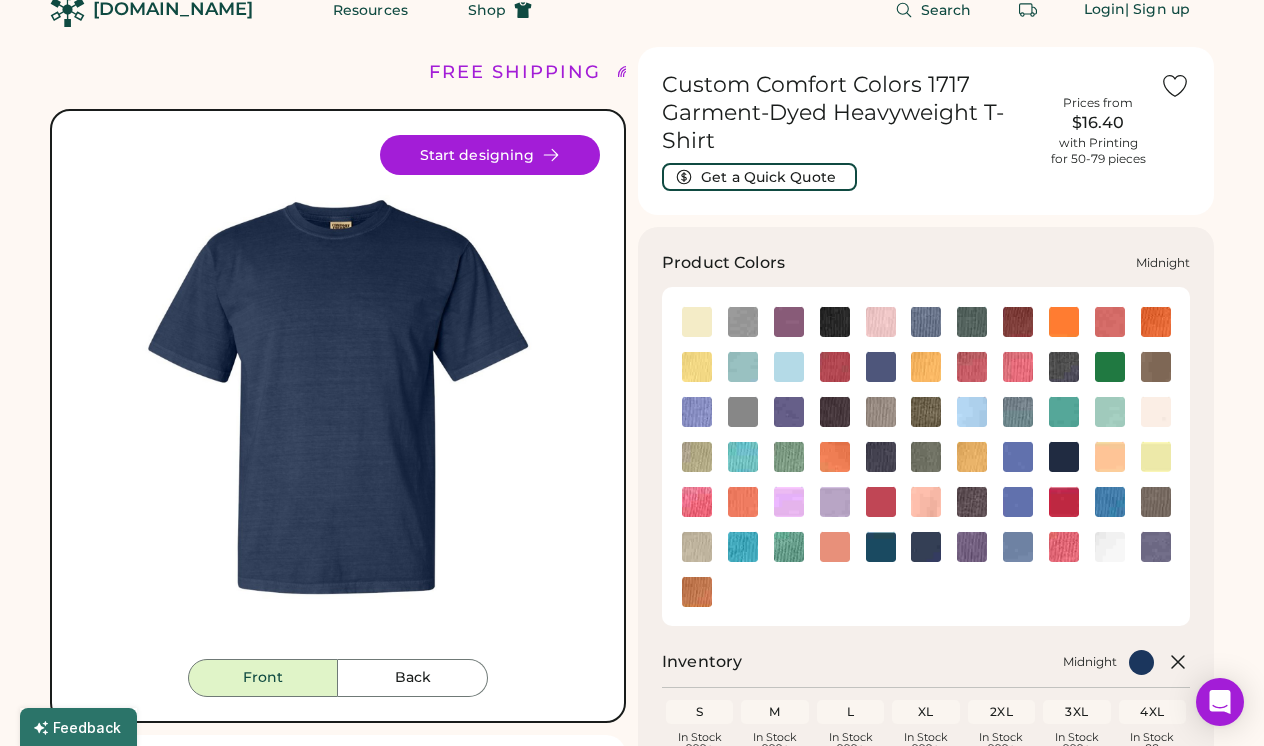 click 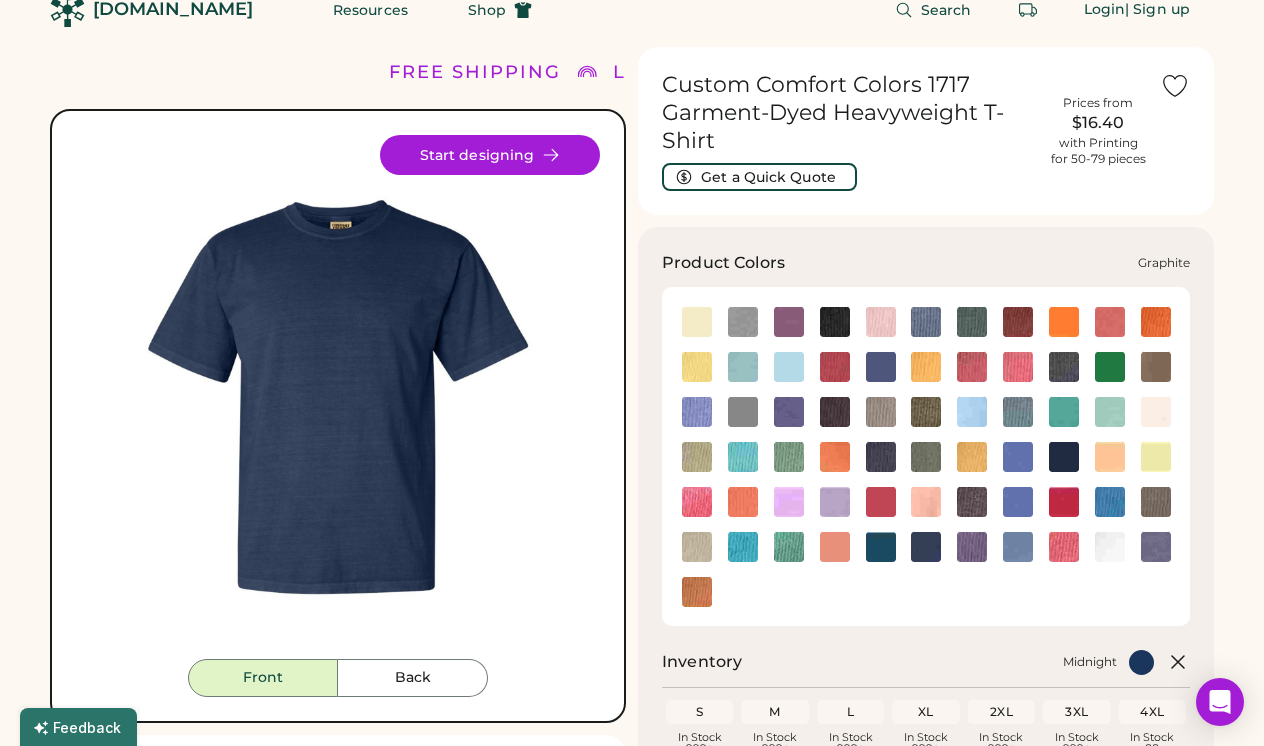 click 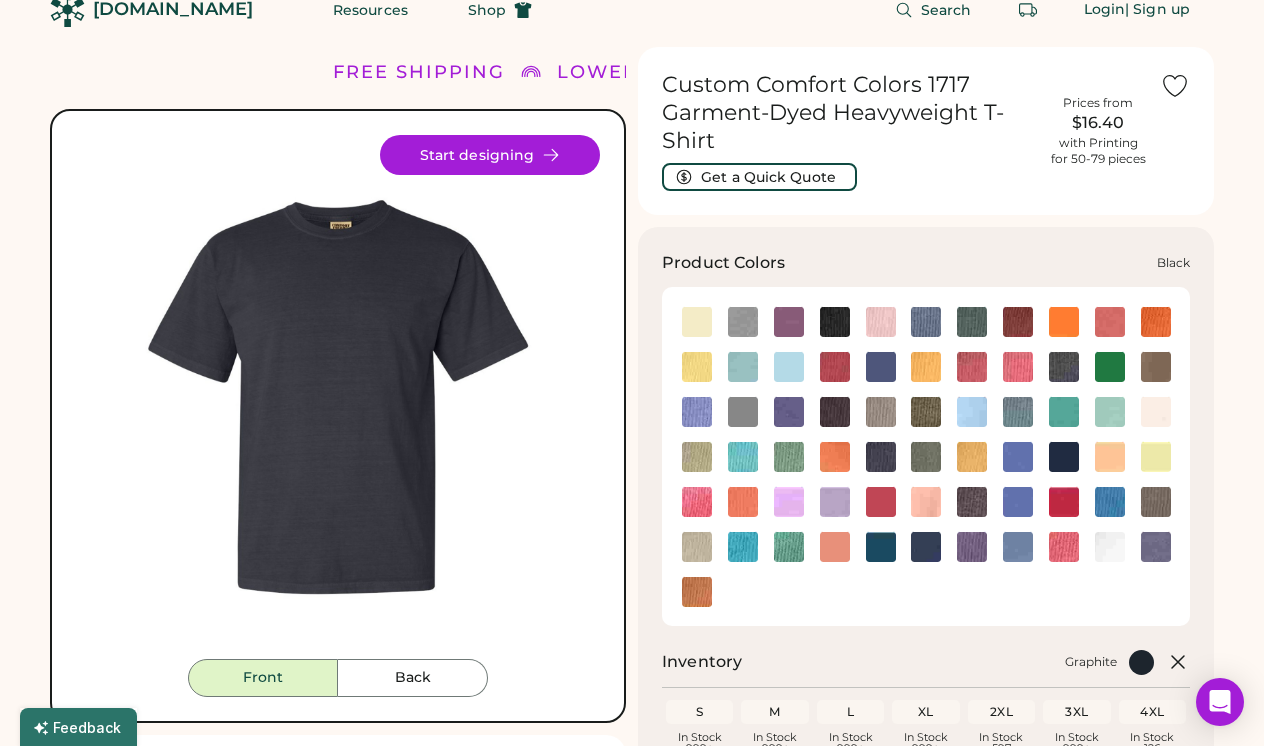 click 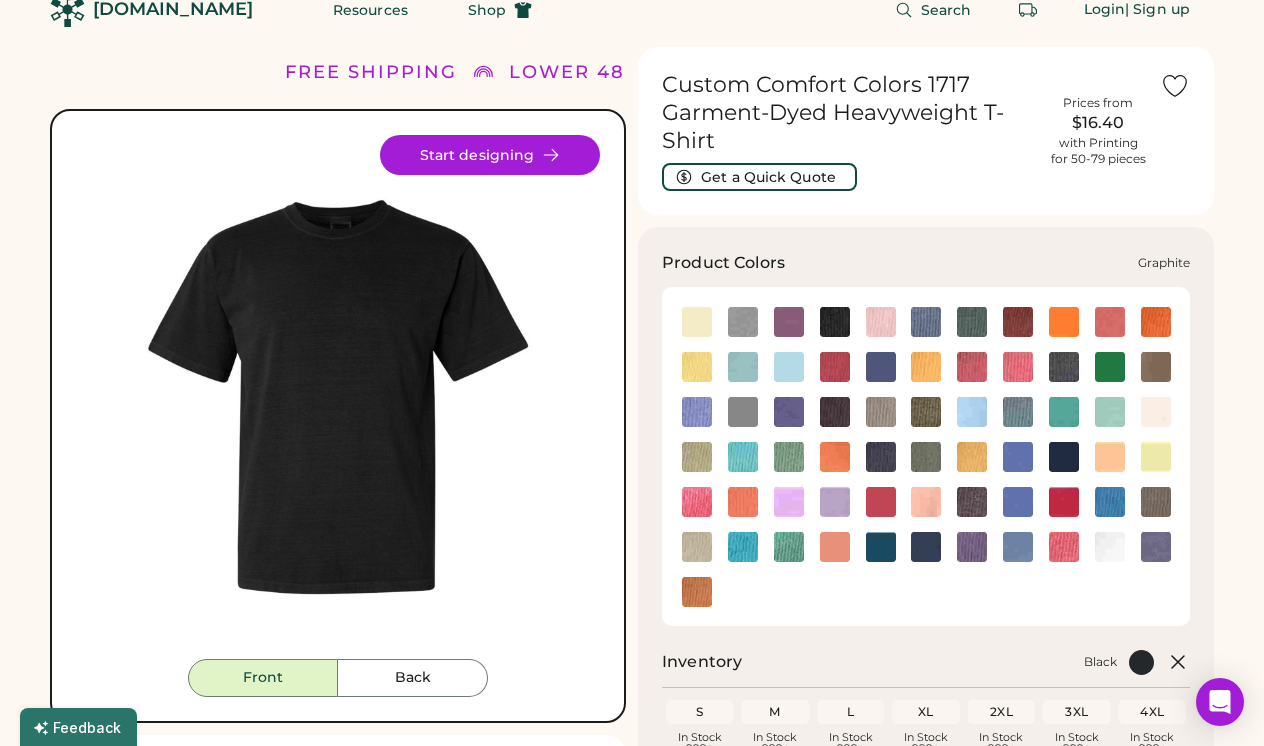 click 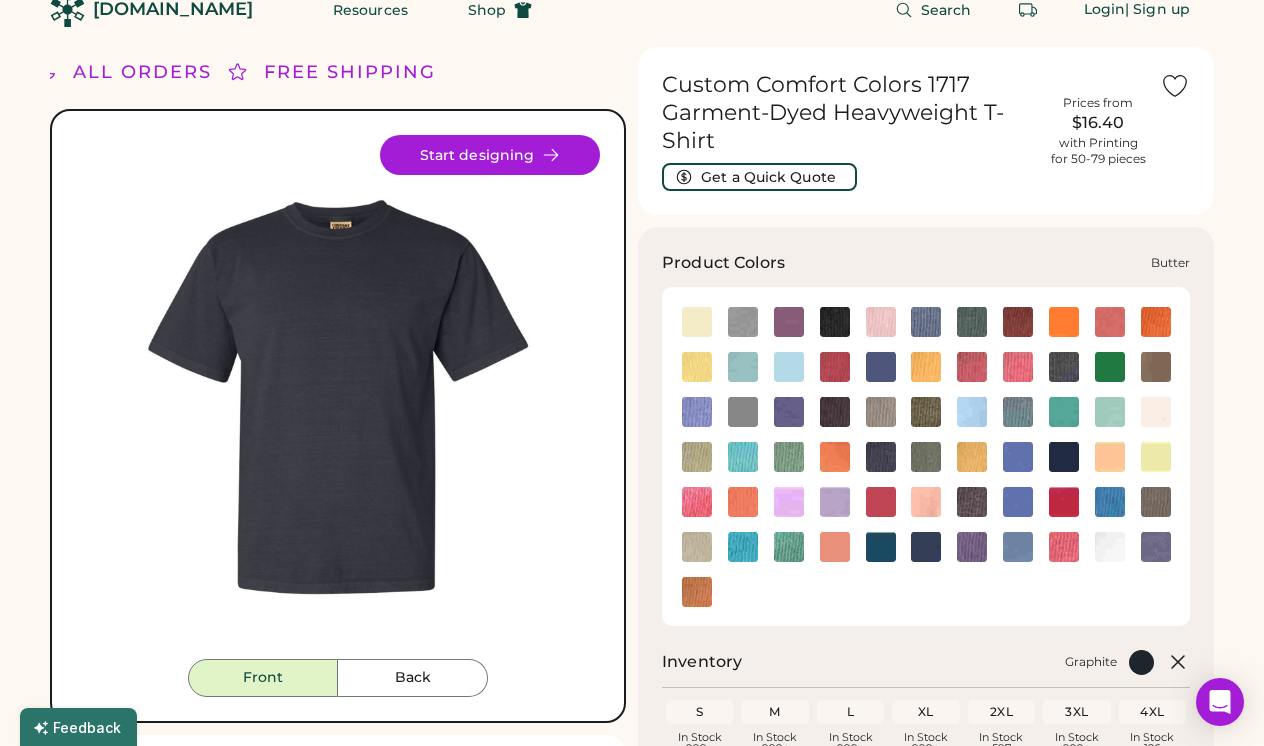 click 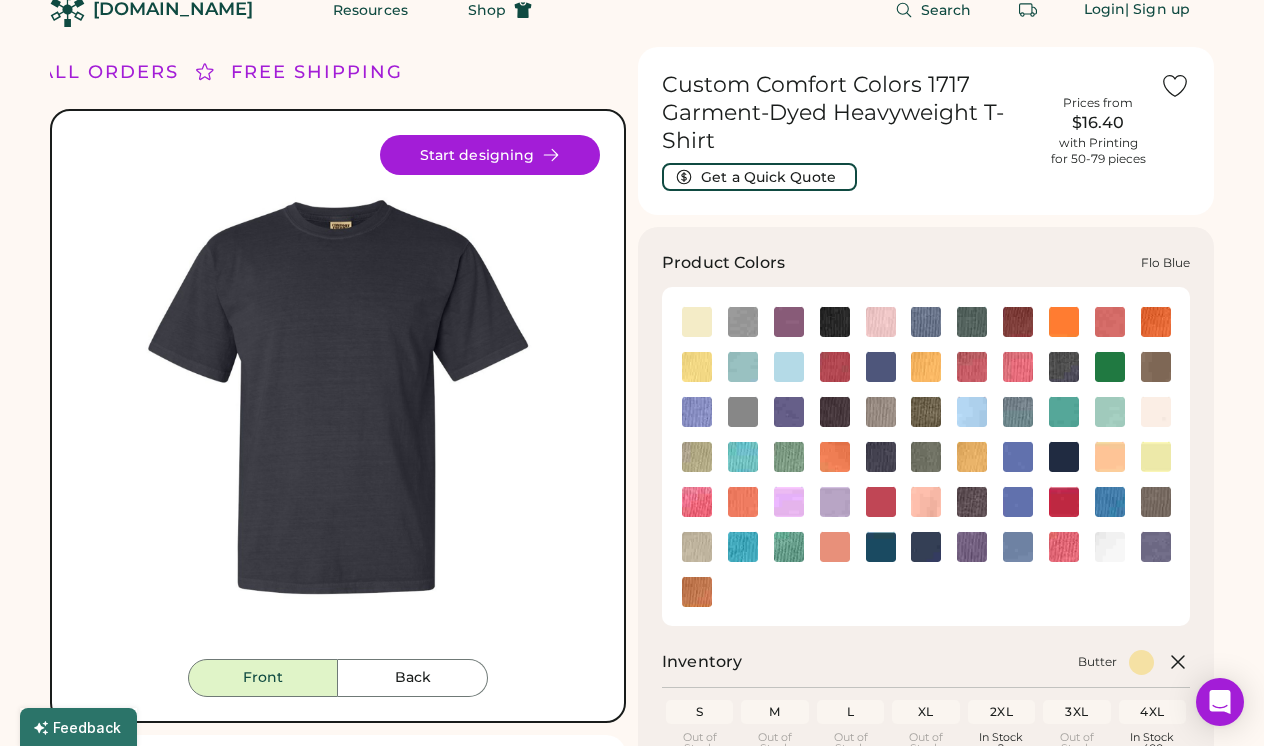 click 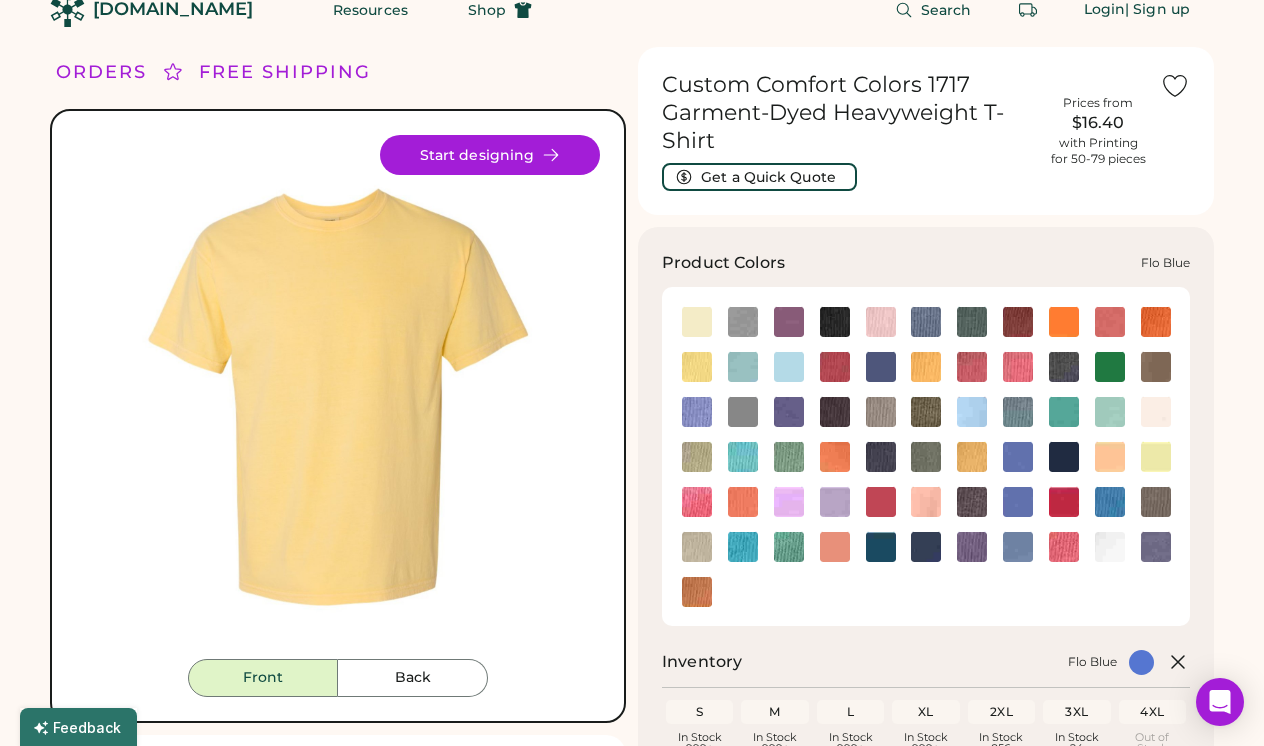click 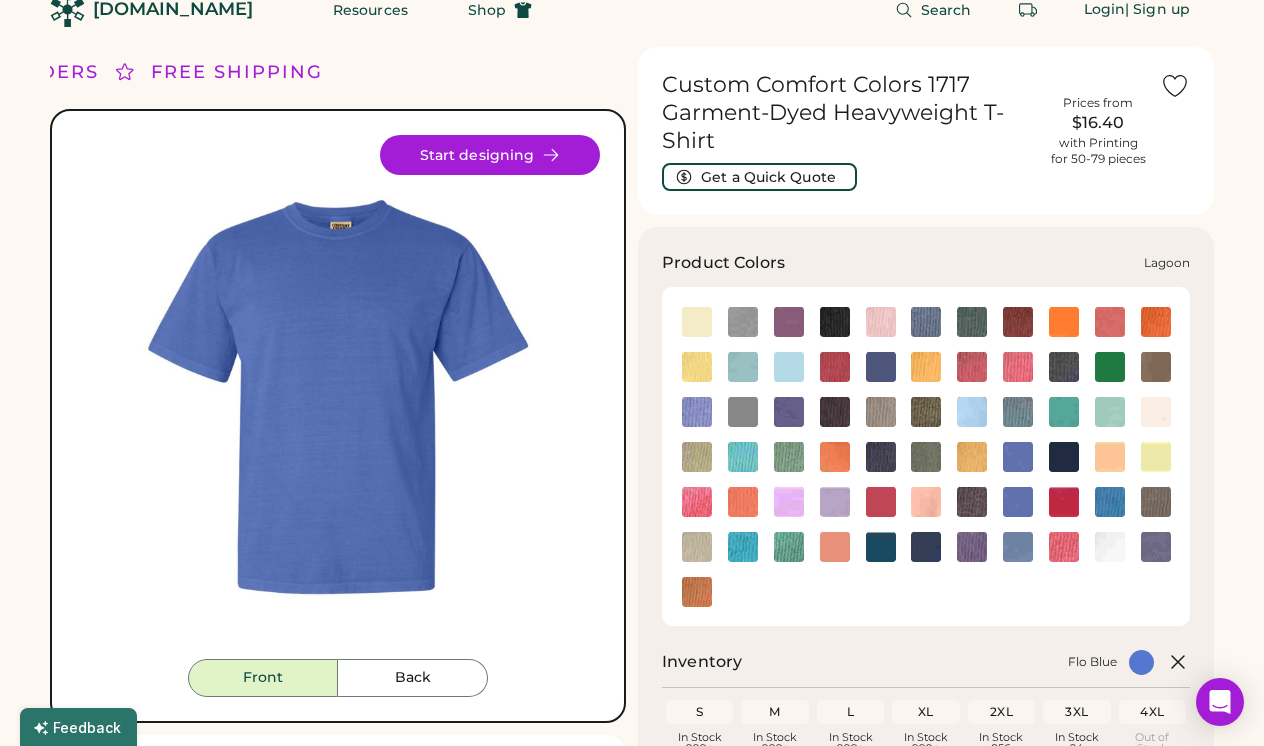 click 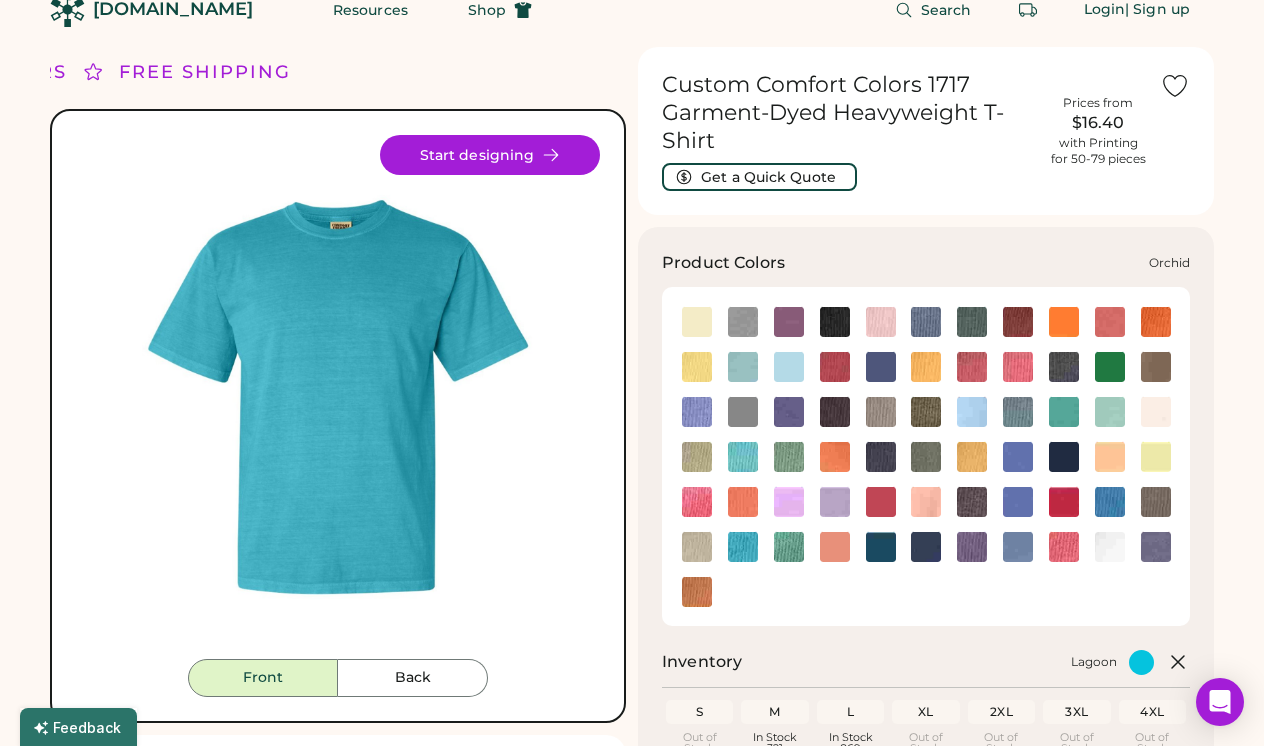 click 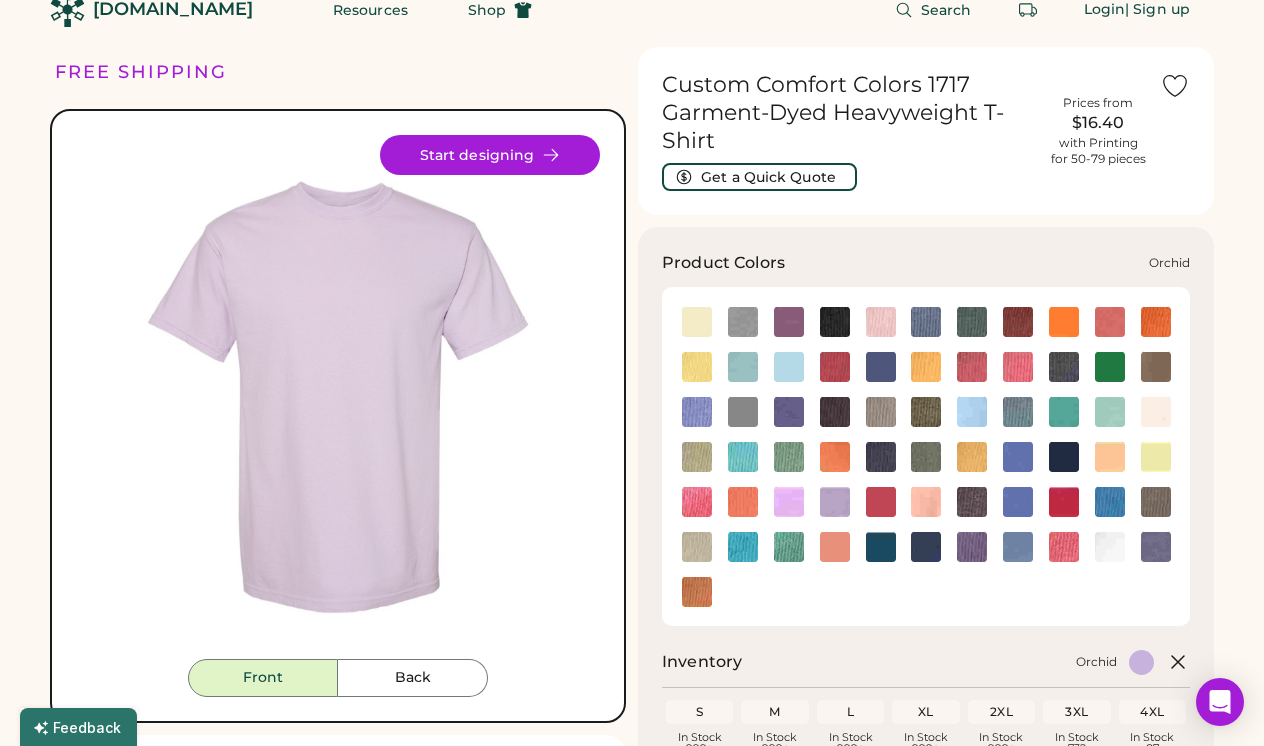 click 